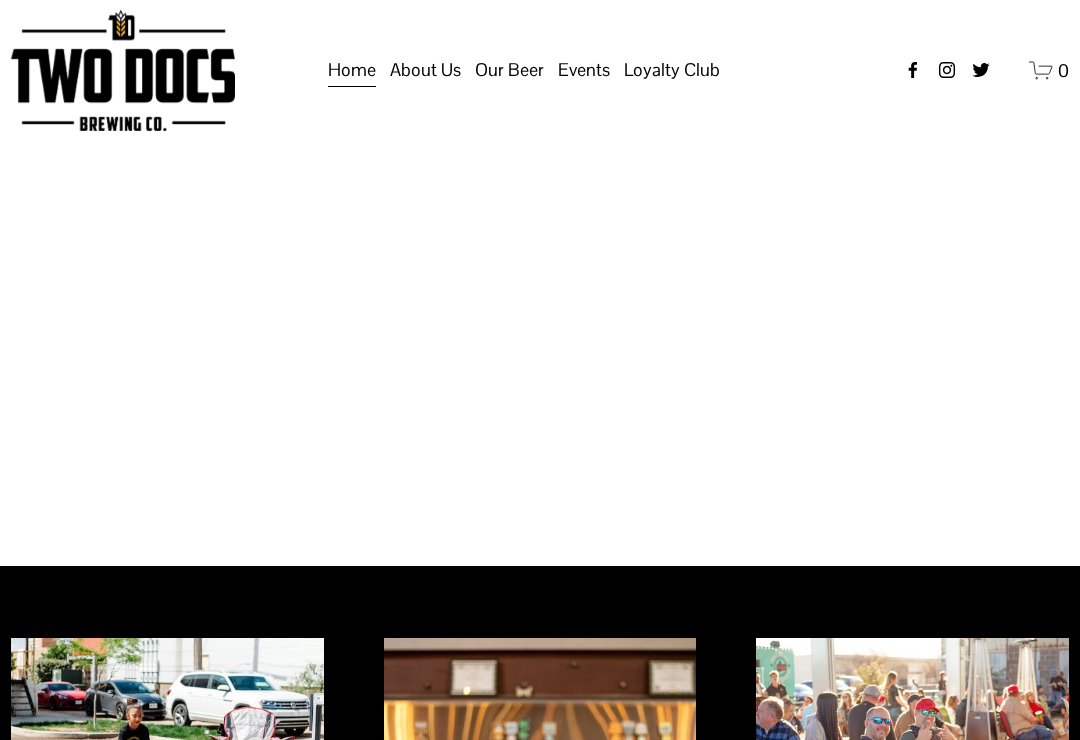 scroll, scrollTop: 0, scrollLeft: 0, axis: both 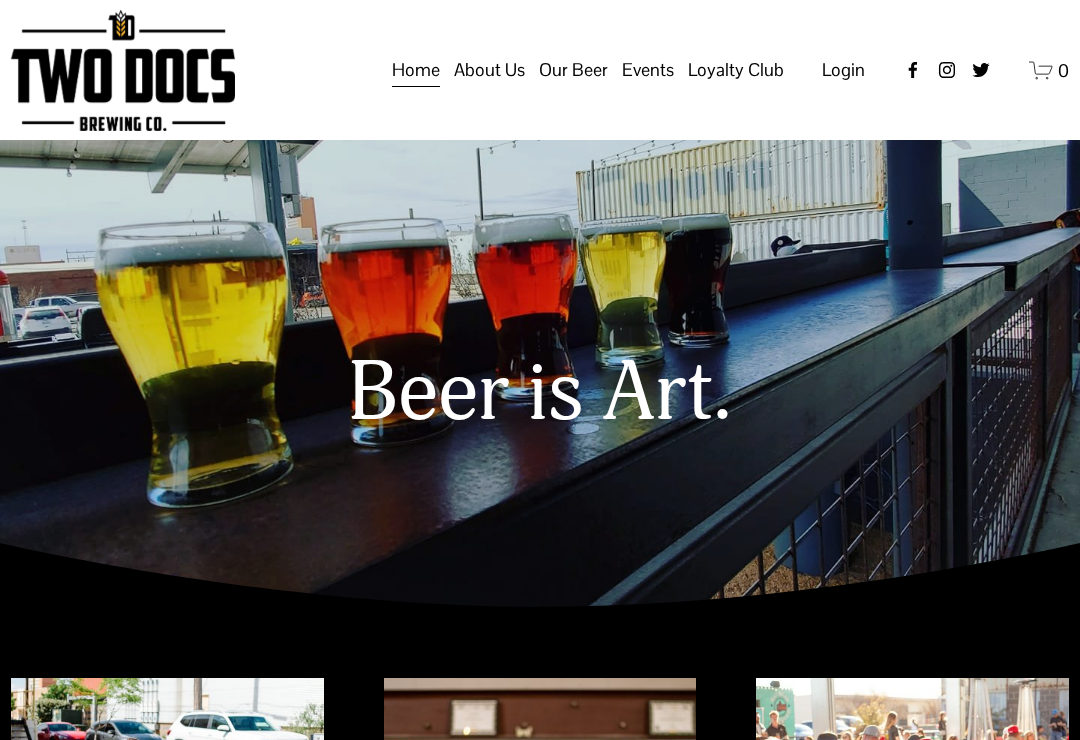 click on "Login" at bounding box center (843, 69) 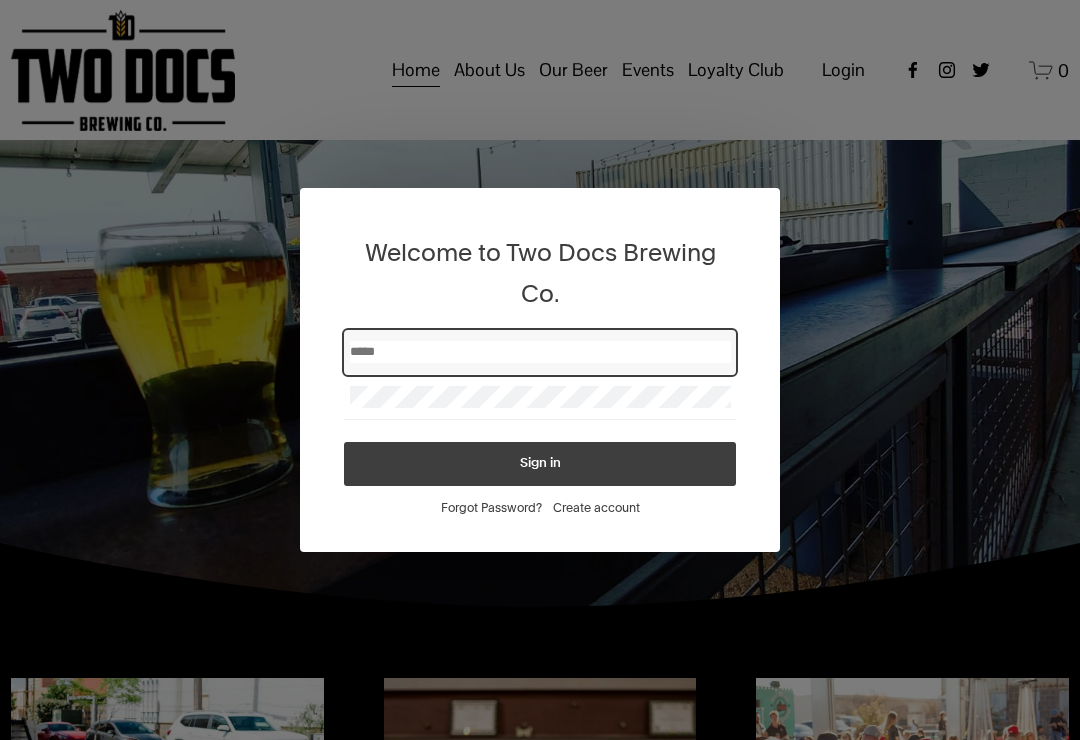scroll, scrollTop: 0, scrollLeft: 0, axis: both 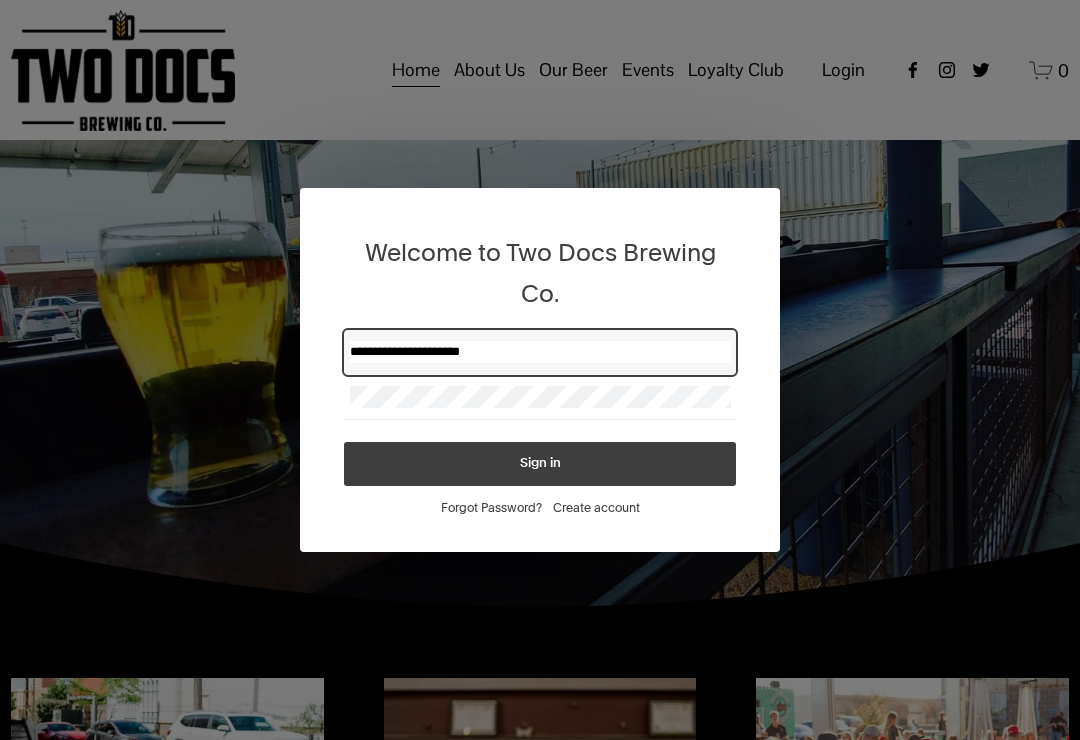 type on "**********" 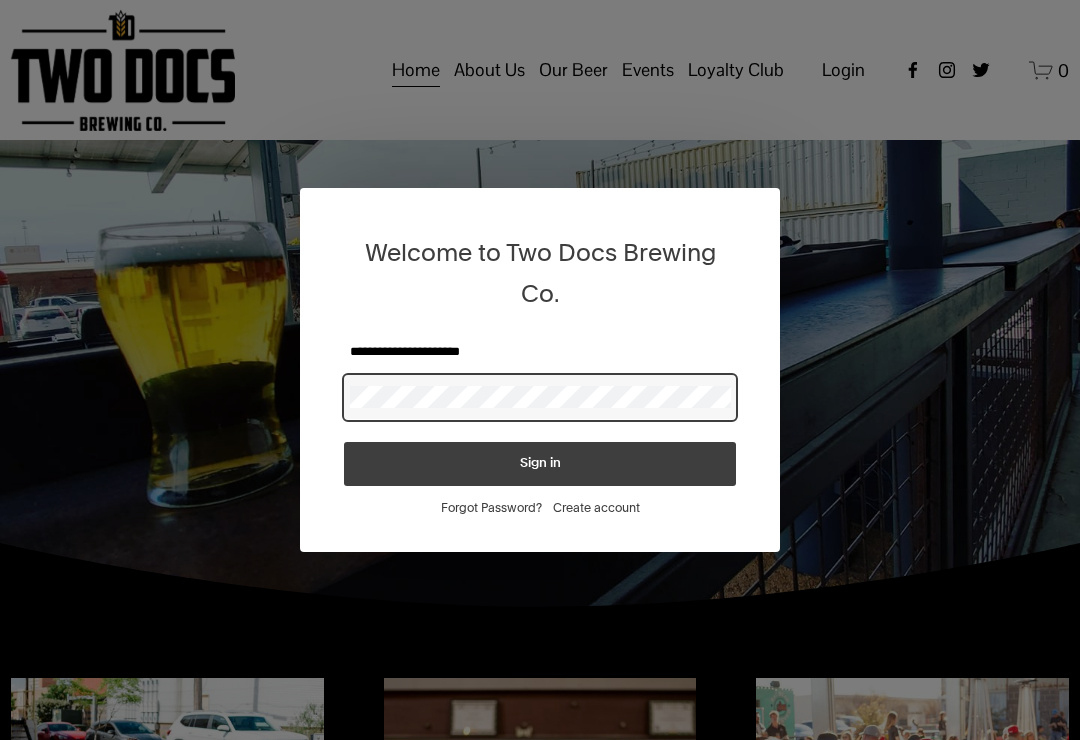click on "Sign in" at bounding box center (540, 464) 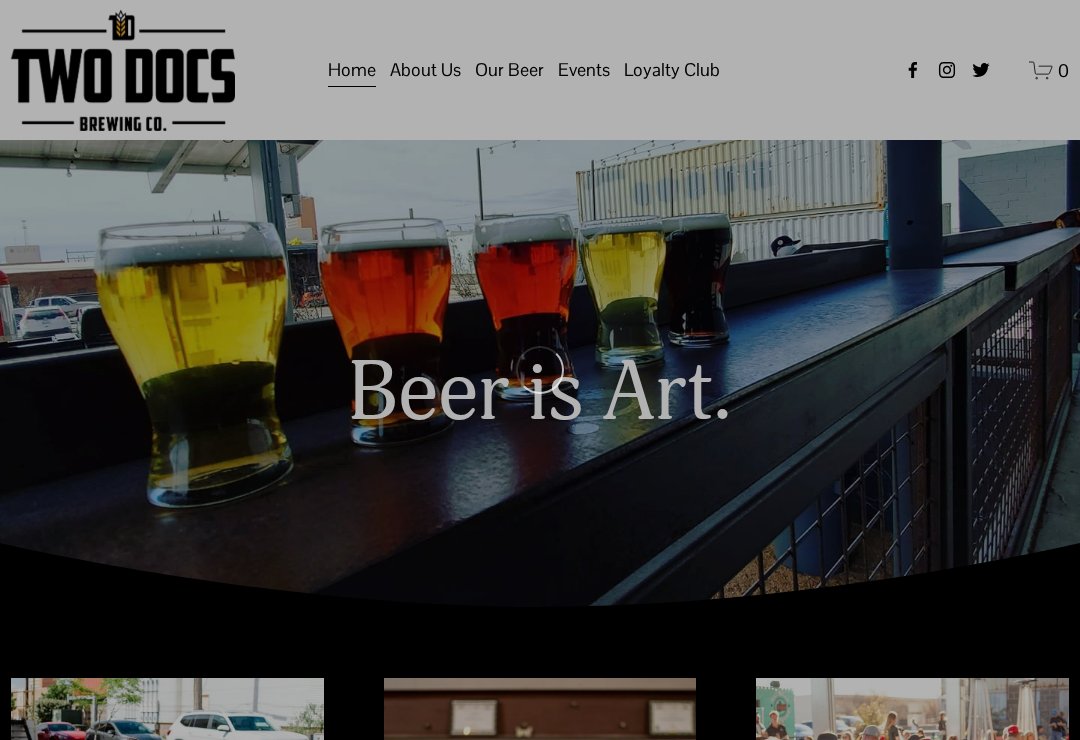 scroll, scrollTop: 0, scrollLeft: 0, axis: both 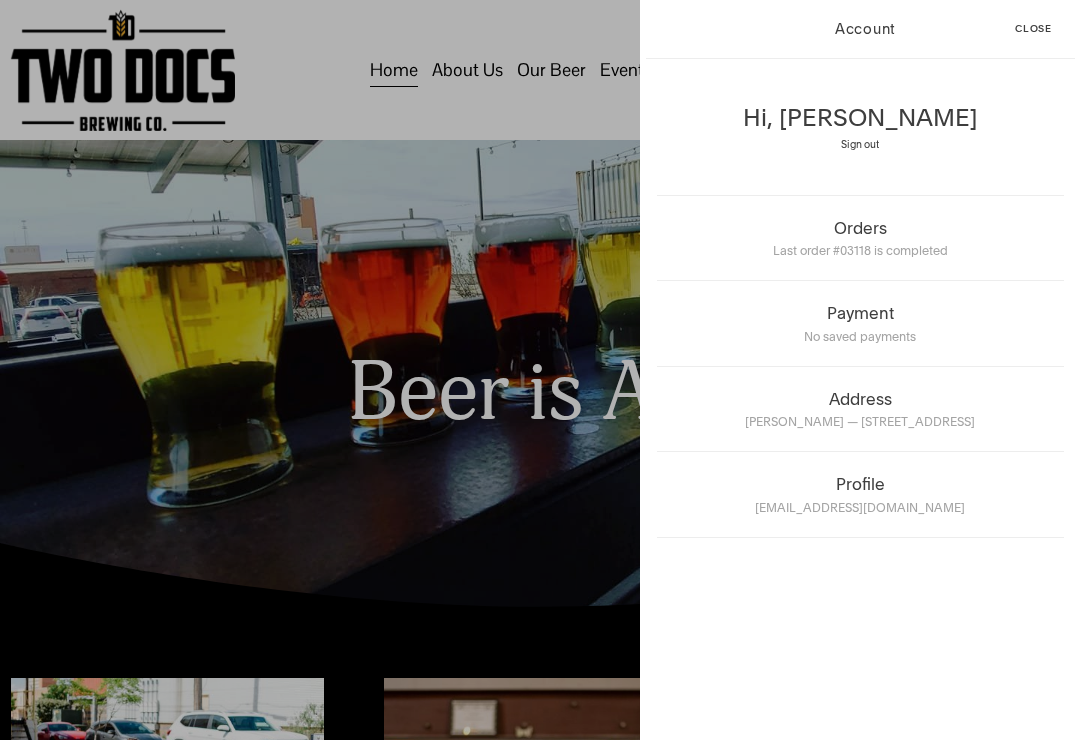 click on "Account Close Hi, Karen Sign out Orders Last order #03118 is completed Payment No saved payments Address Karen Browning — 2233 E 46th St Profile 1orangecat10@gmail.com" at bounding box center [540, 370] 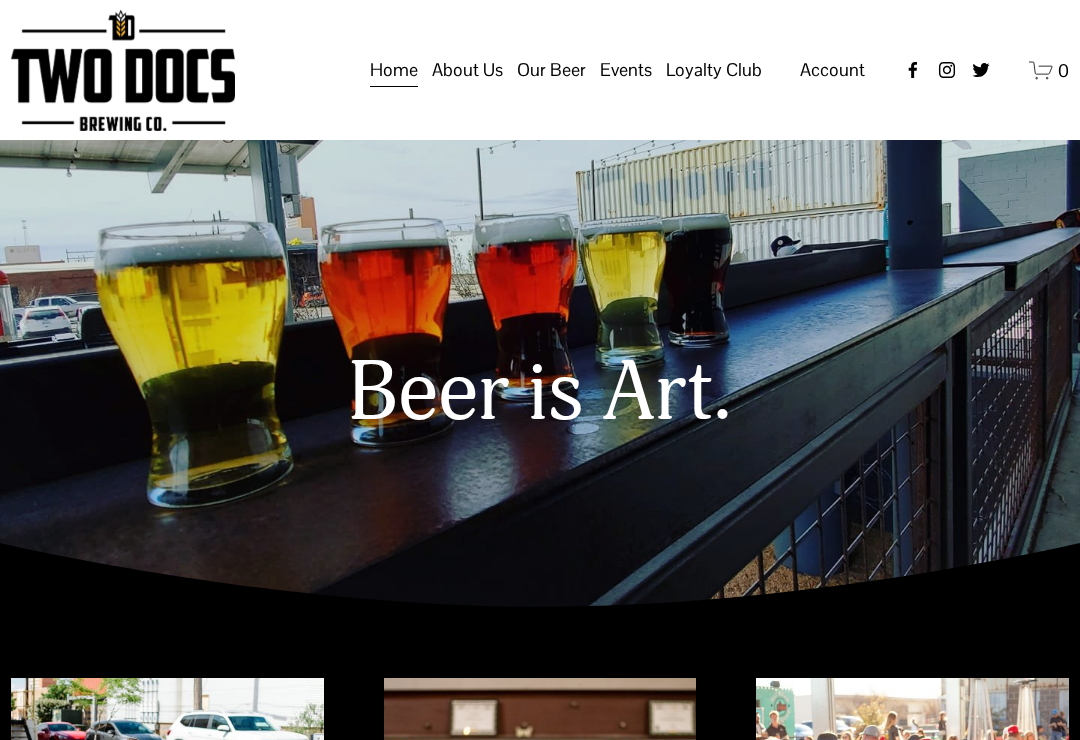 click on "Vendors & Musicians" at bounding box center [0, 0] 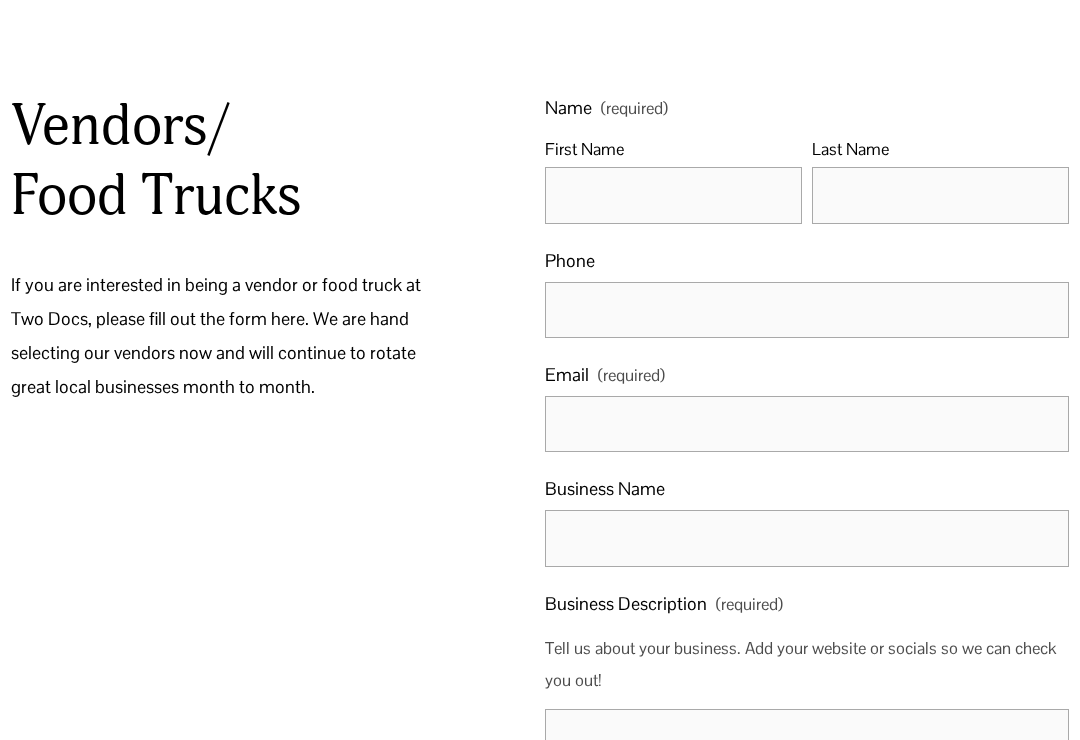 scroll, scrollTop: 1166, scrollLeft: 0, axis: vertical 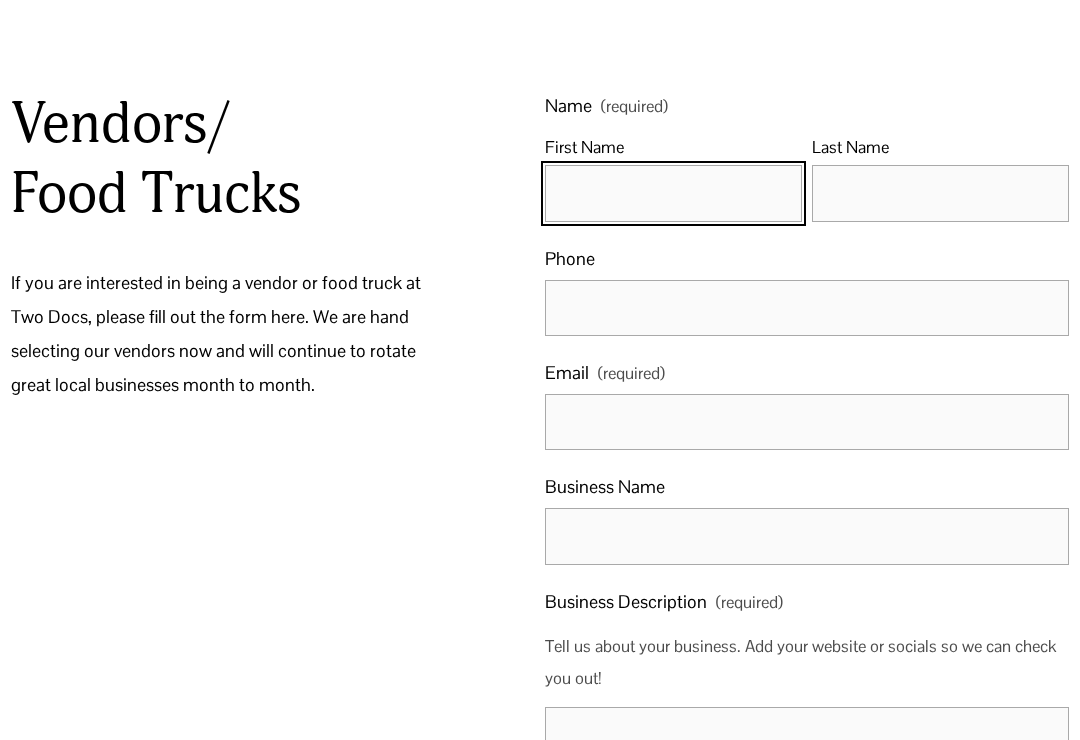 click on "First Name" at bounding box center (673, 194) 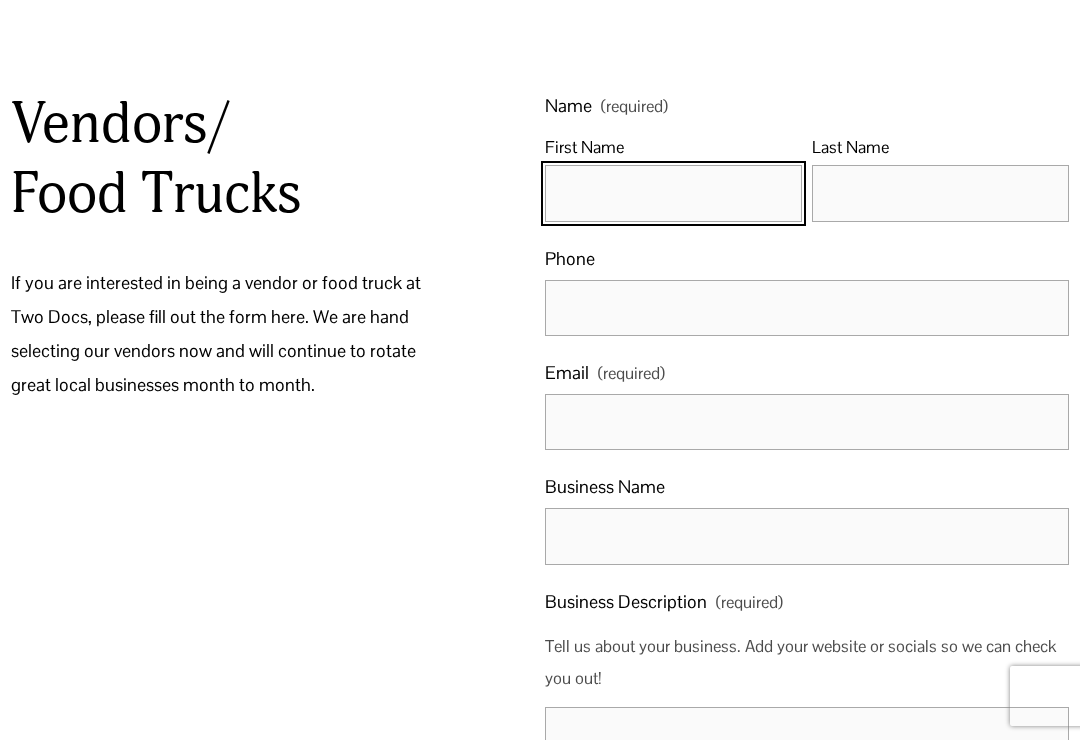 scroll, scrollTop: 1166, scrollLeft: 0, axis: vertical 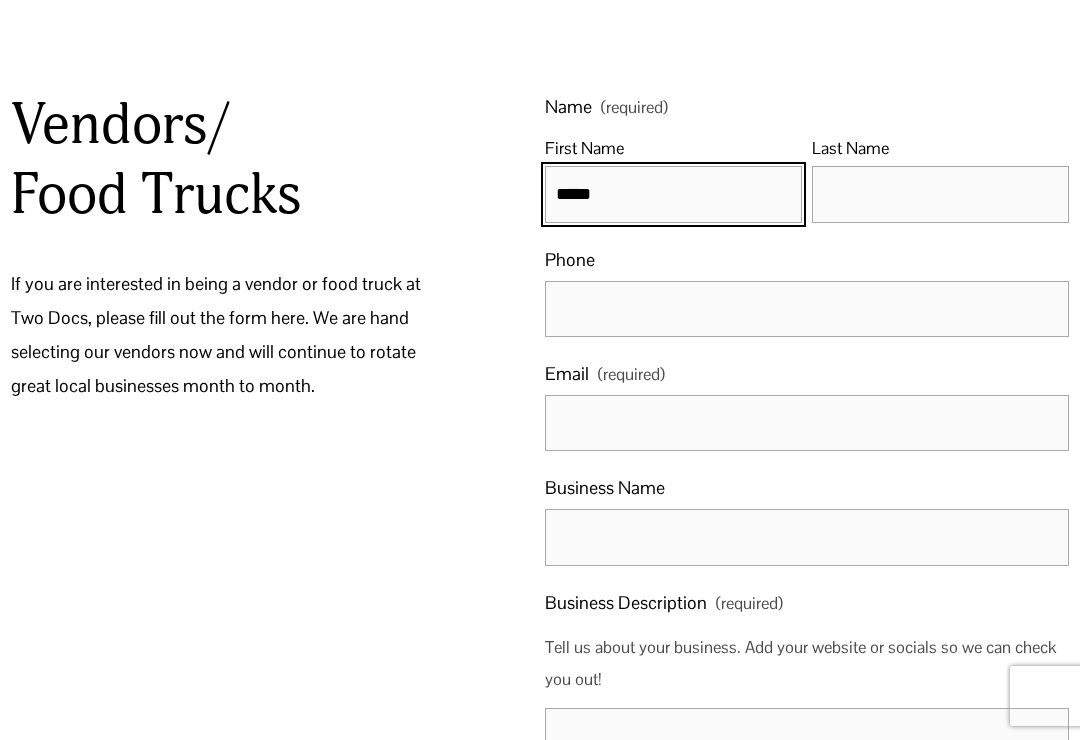 type on "*****" 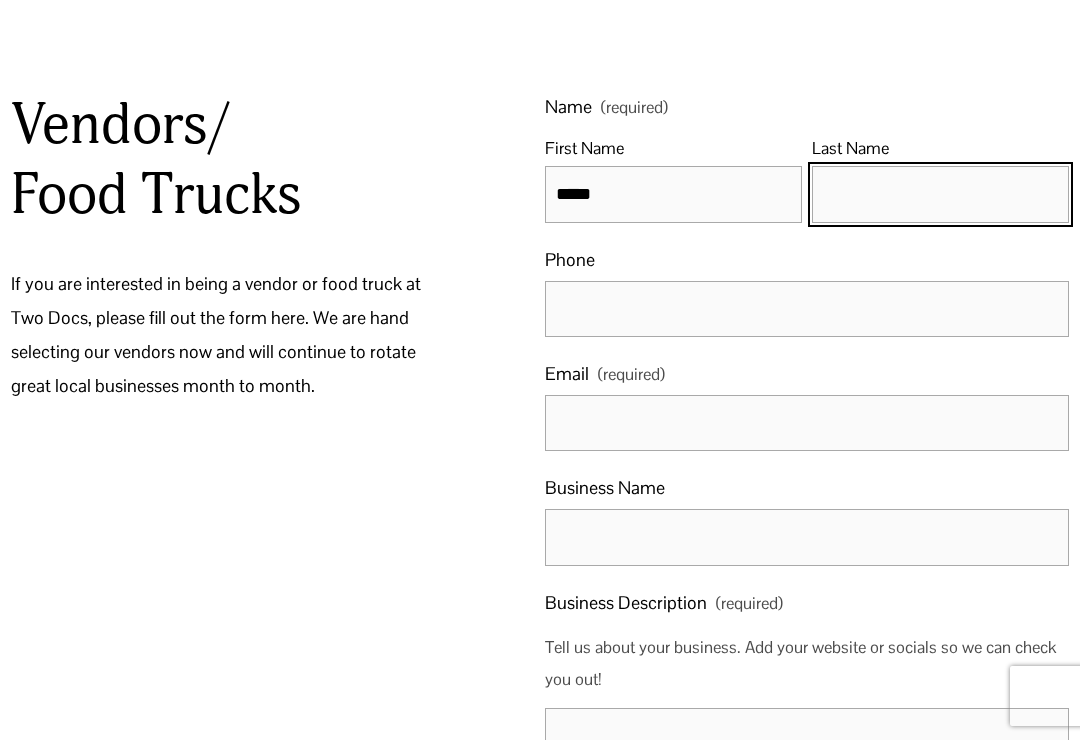 click on "Last Name" at bounding box center (940, 194) 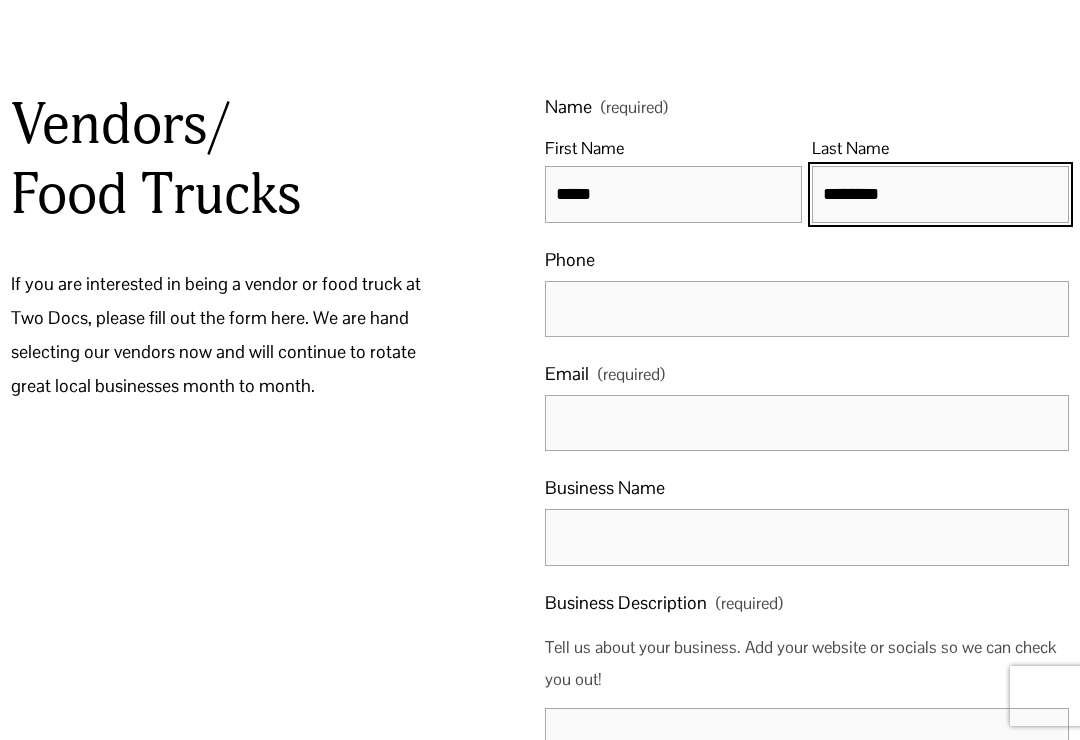 type on "********" 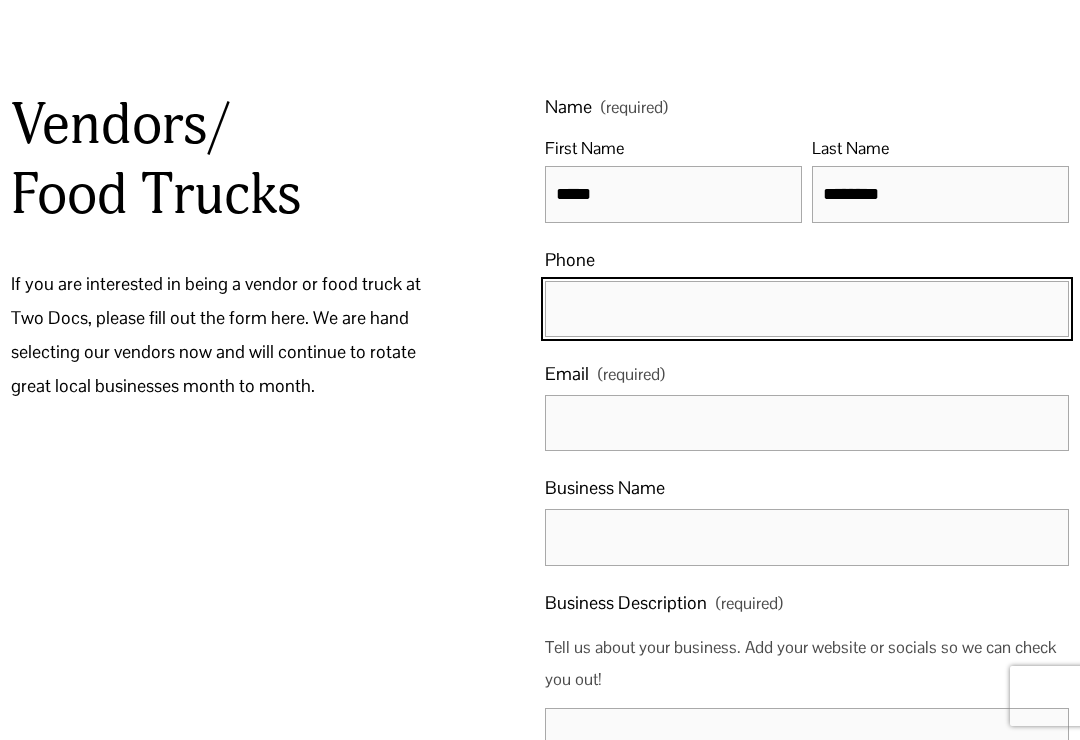 click at bounding box center [807, 309] 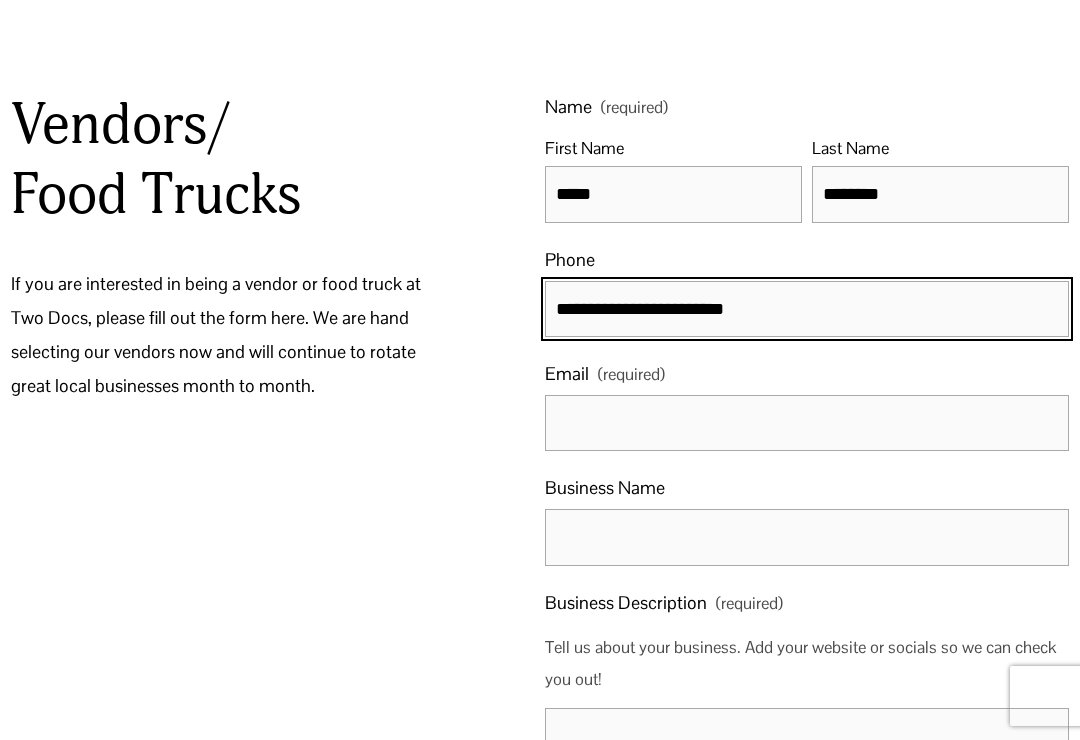 type on "**********" 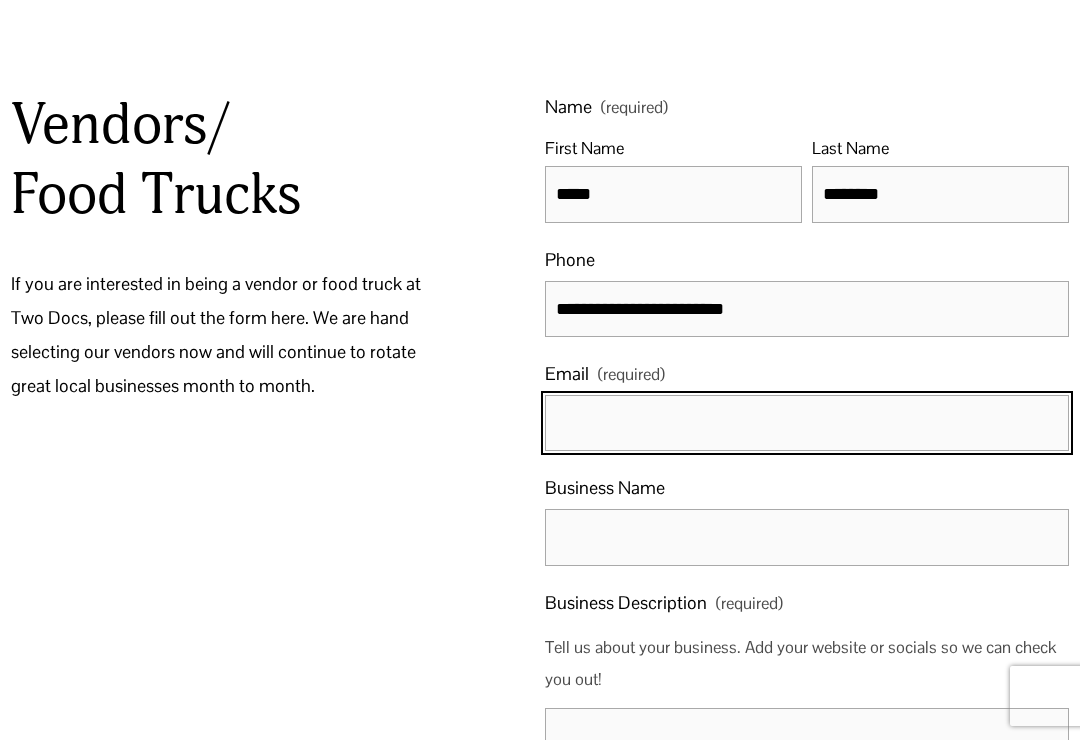 click on "Email (required)" at bounding box center (807, 423) 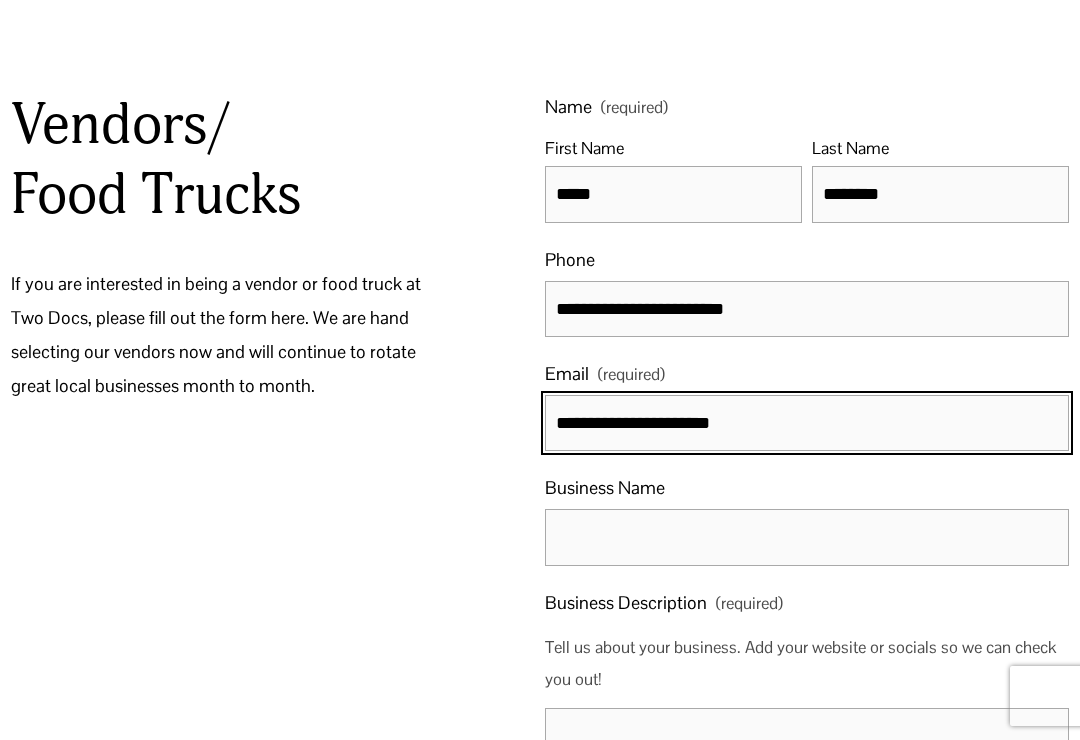 type on "**********" 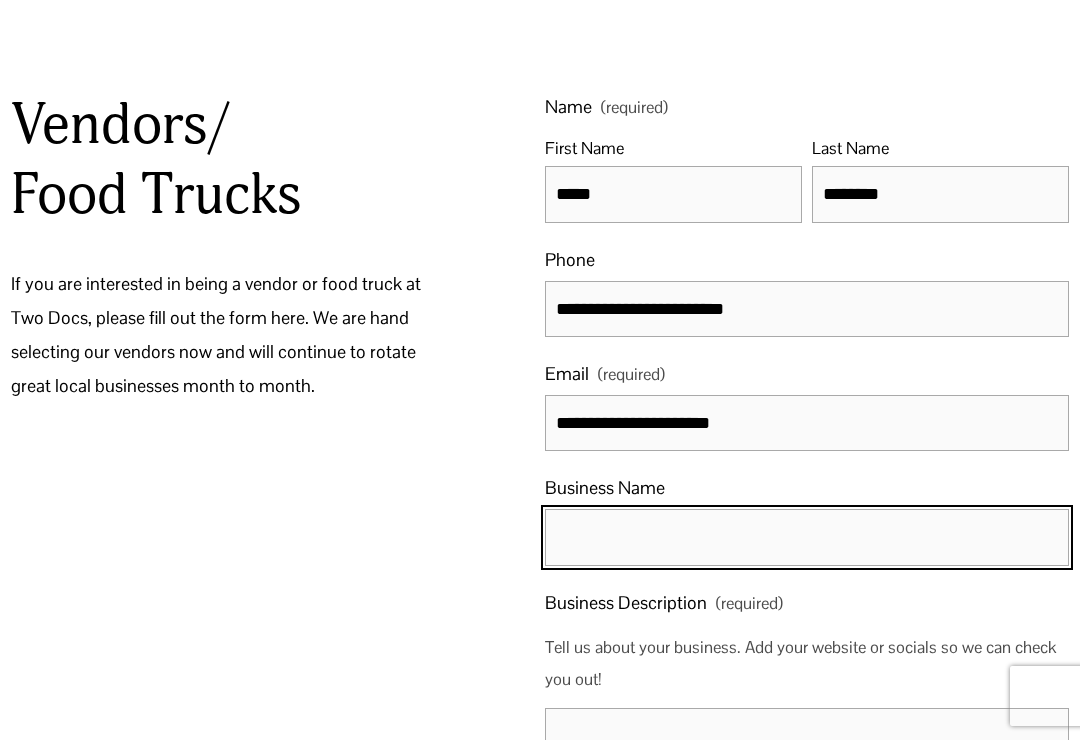 click on "Business Name" at bounding box center [807, 537] 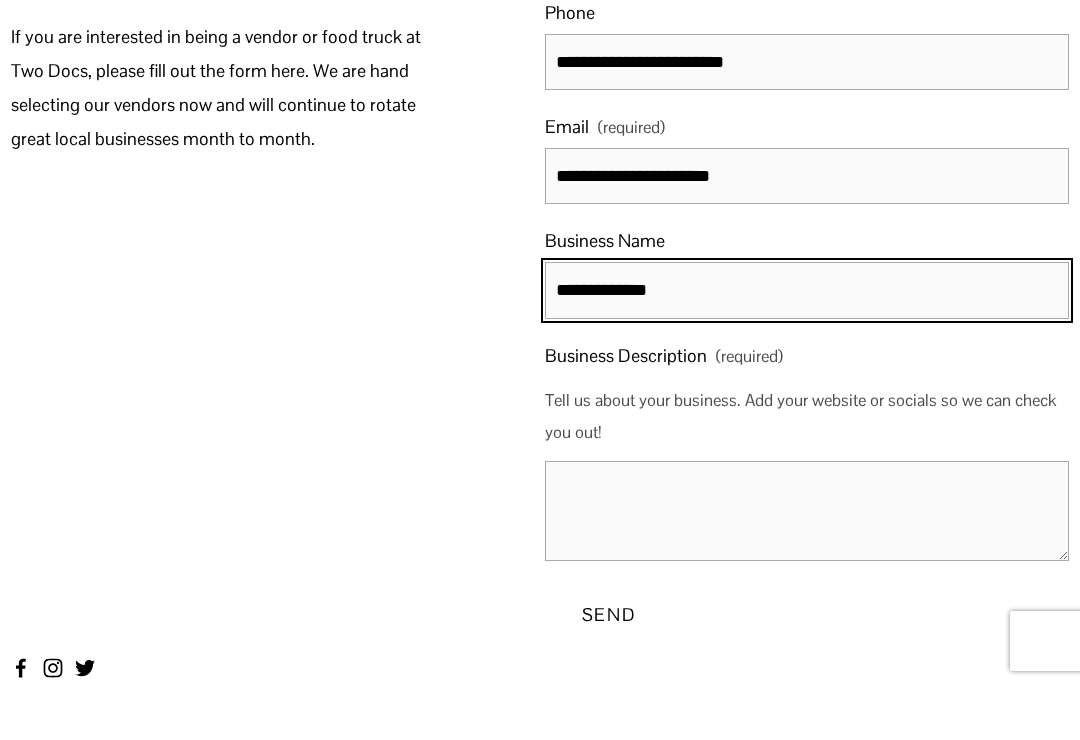scroll, scrollTop: 1380, scrollLeft: 0, axis: vertical 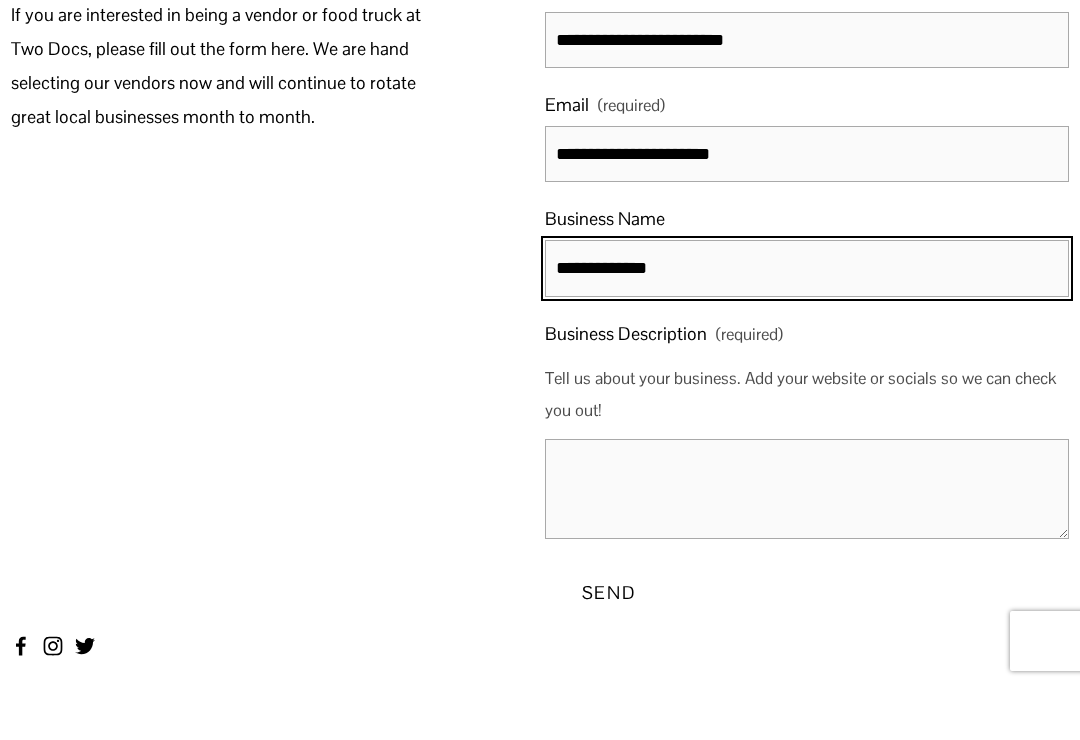 type on "**********" 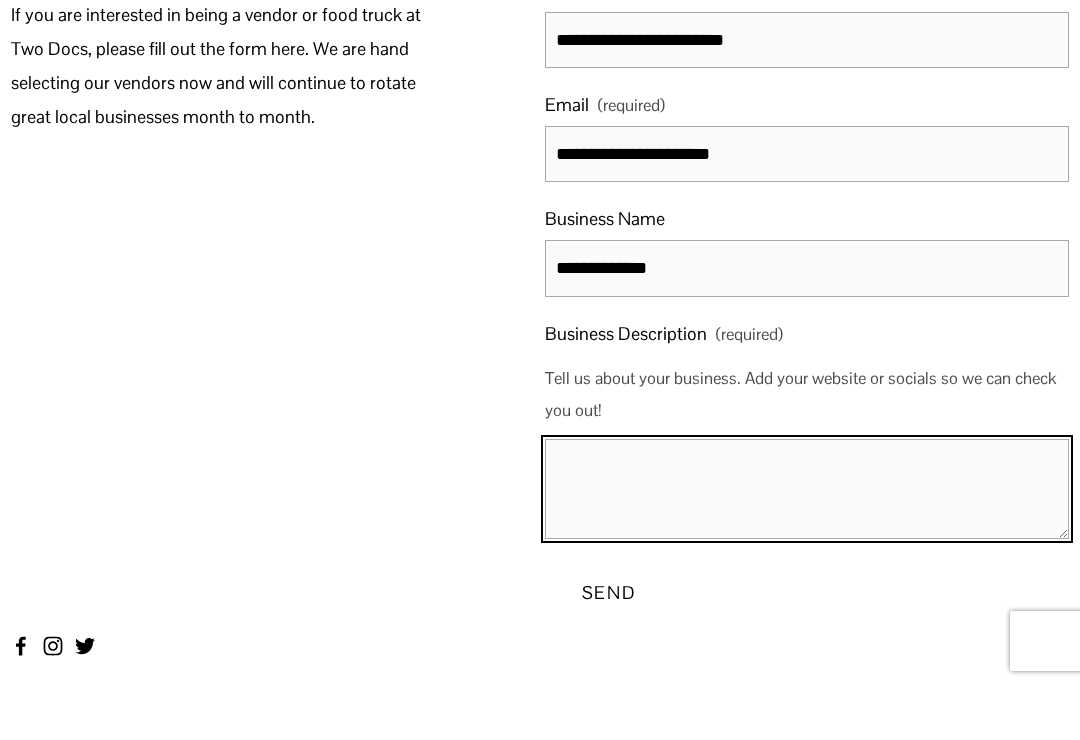 click on "Business Description (required)" at bounding box center [807, 544] 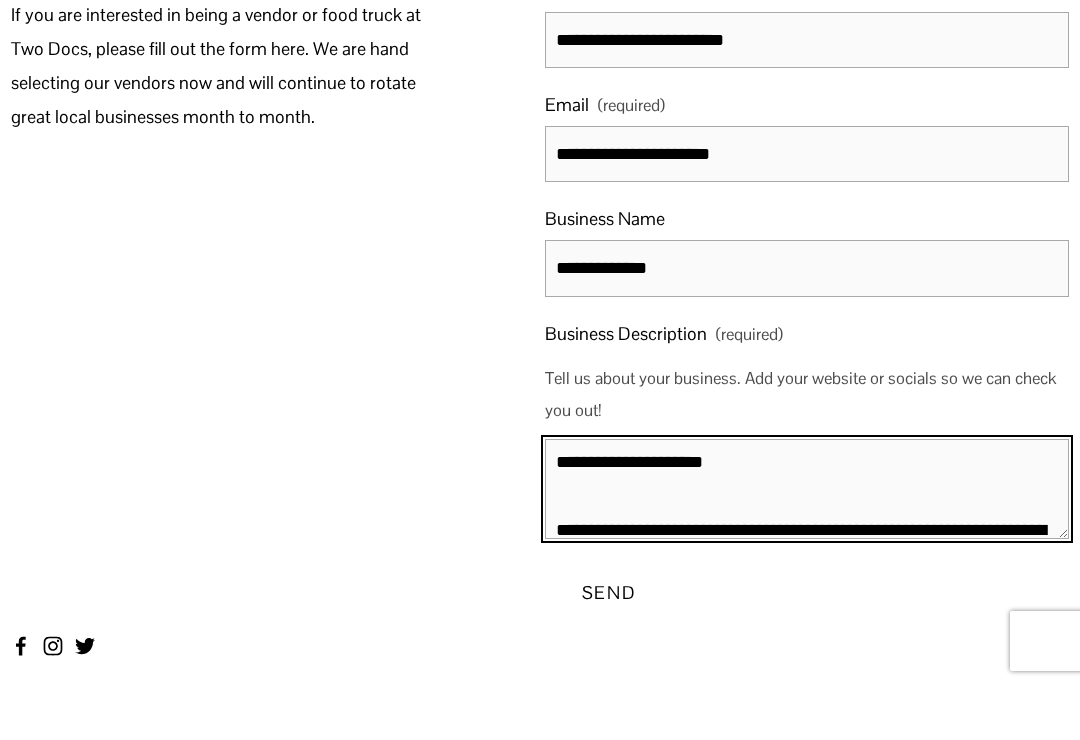 scroll, scrollTop: 6, scrollLeft: 0, axis: vertical 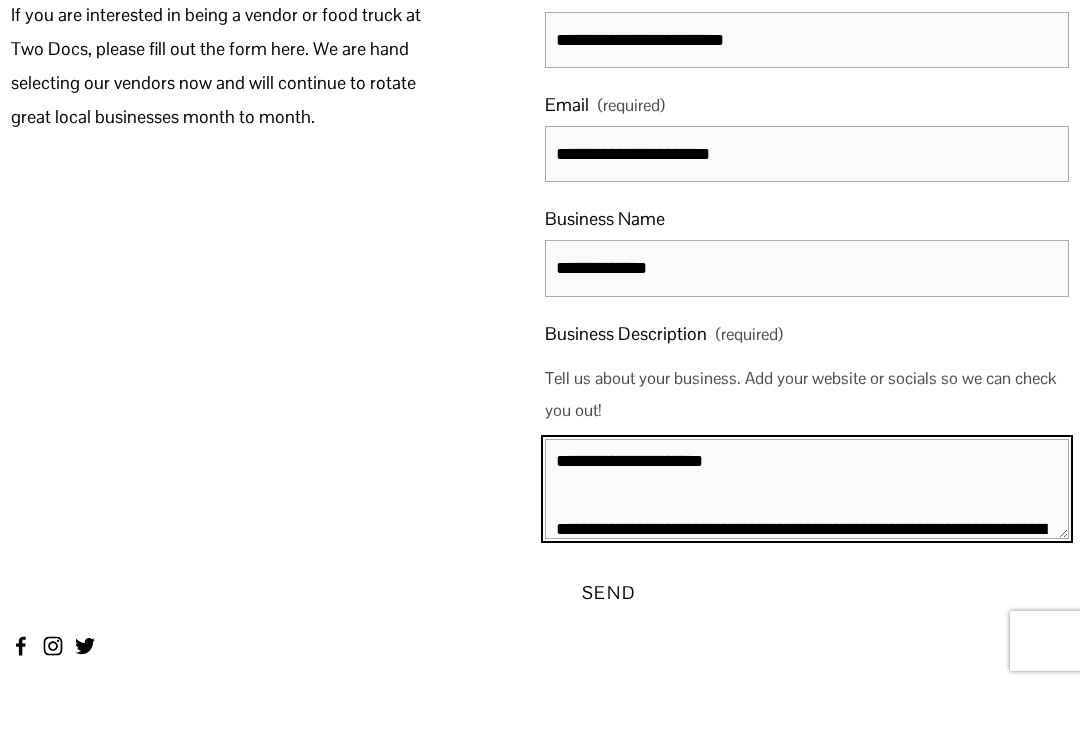 click on "**********" at bounding box center (807, 544) 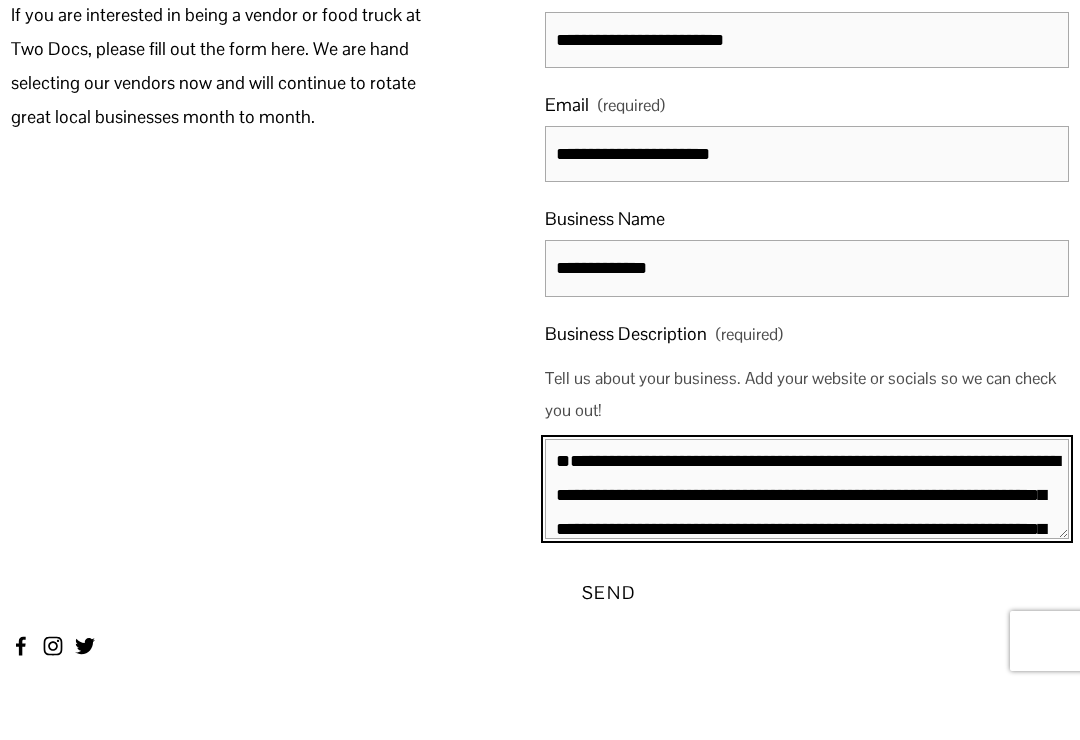 scroll, scrollTop: 9, scrollLeft: 0, axis: vertical 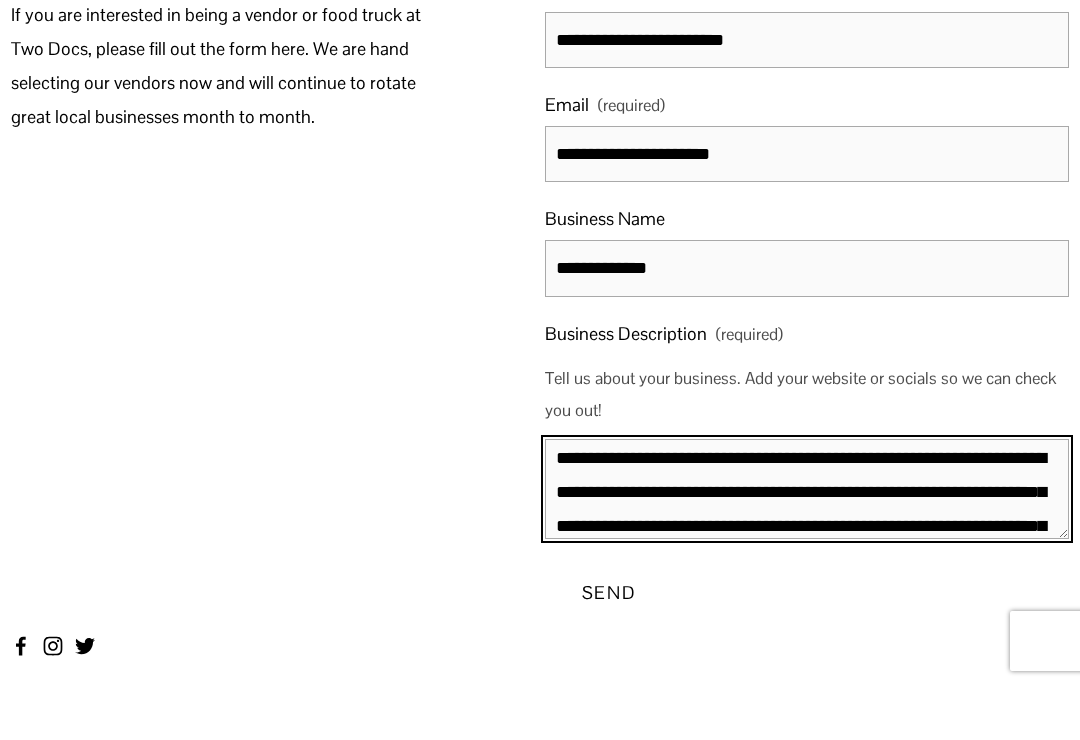 type on "**********" 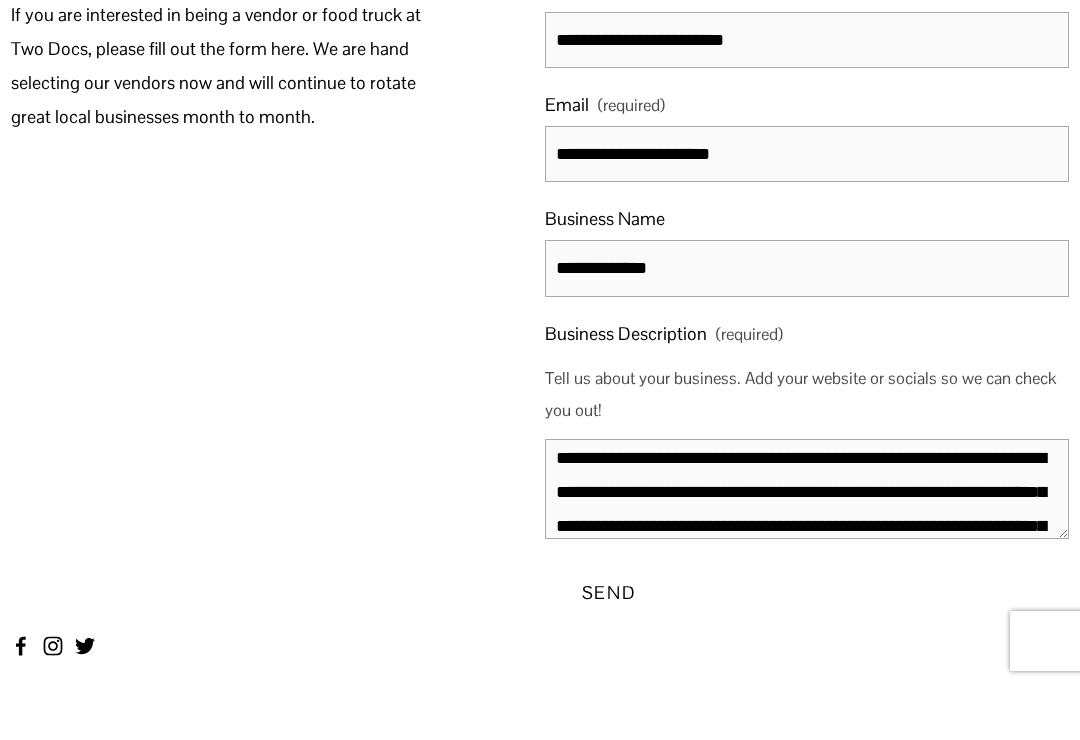 click on "Tell us about your business. Add your website or socials so we can check you out!" at bounding box center [807, 450] 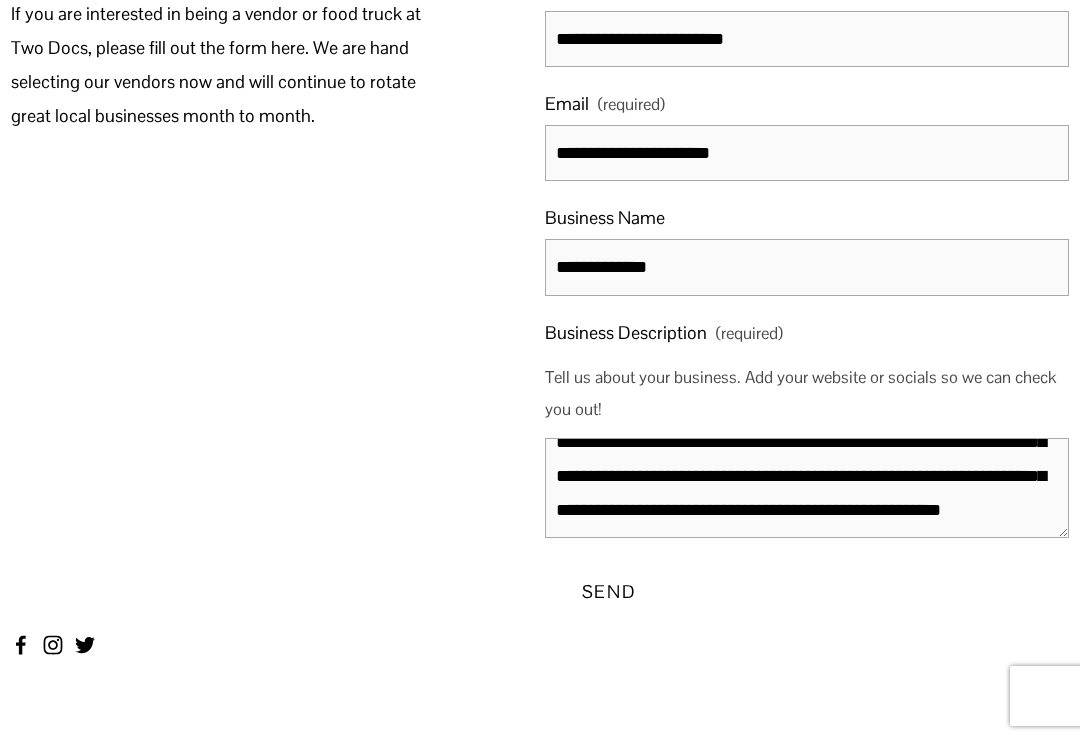 scroll, scrollTop: 160, scrollLeft: 0, axis: vertical 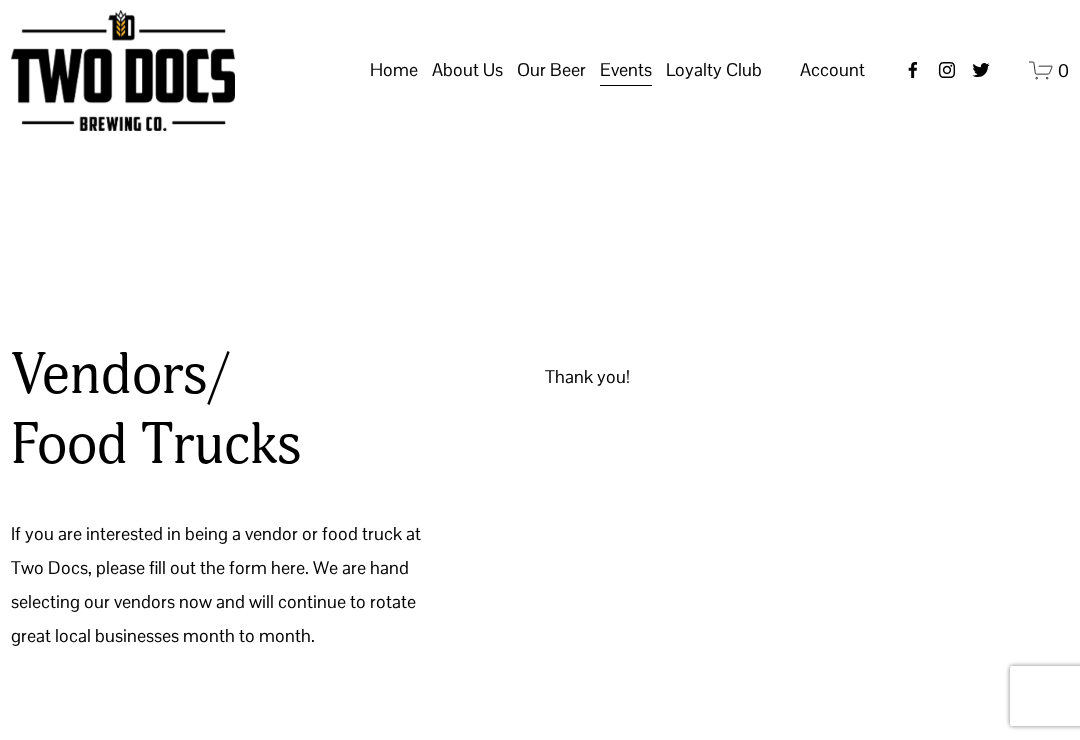 click on "Account" at bounding box center (832, 69) 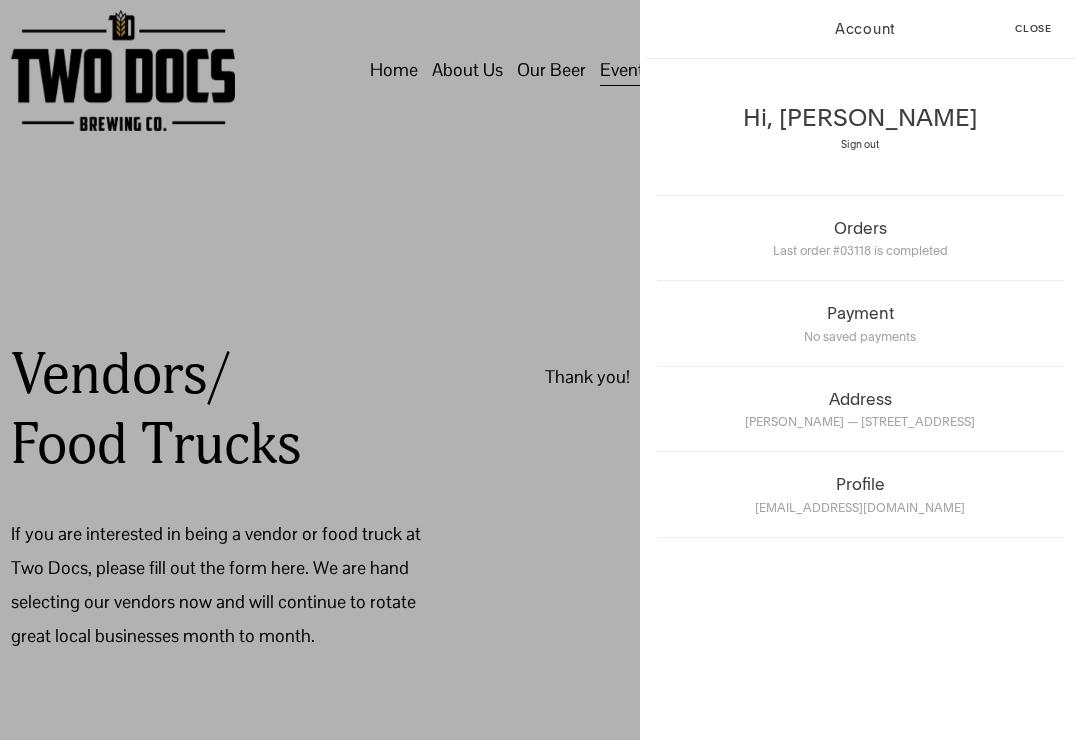 scroll, scrollTop: 0, scrollLeft: 0, axis: both 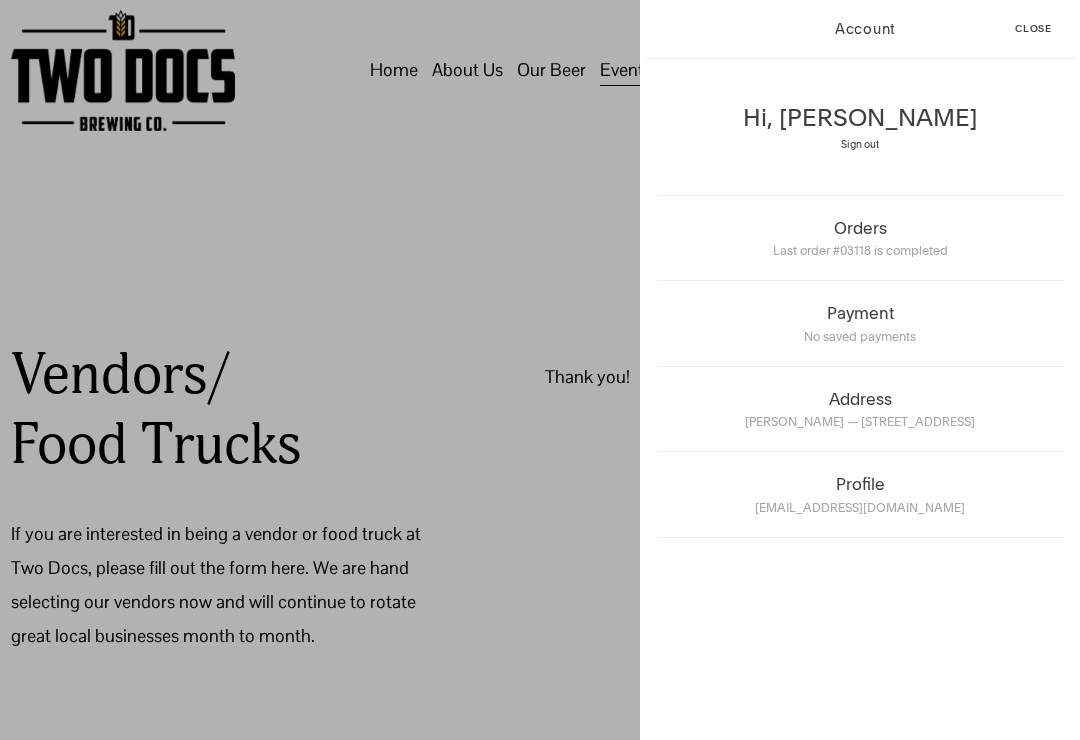 click on "Sign out" at bounding box center (860, 144) 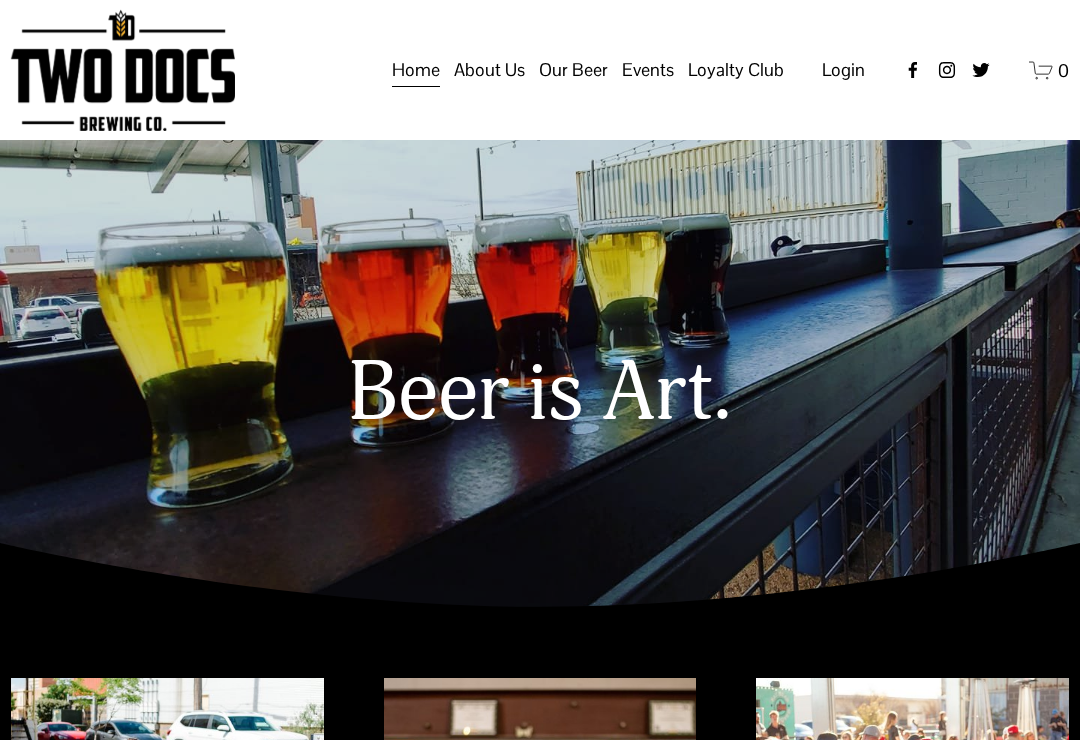 scroll, scrollTop: 0, scrollLeft: 0, axis: both 